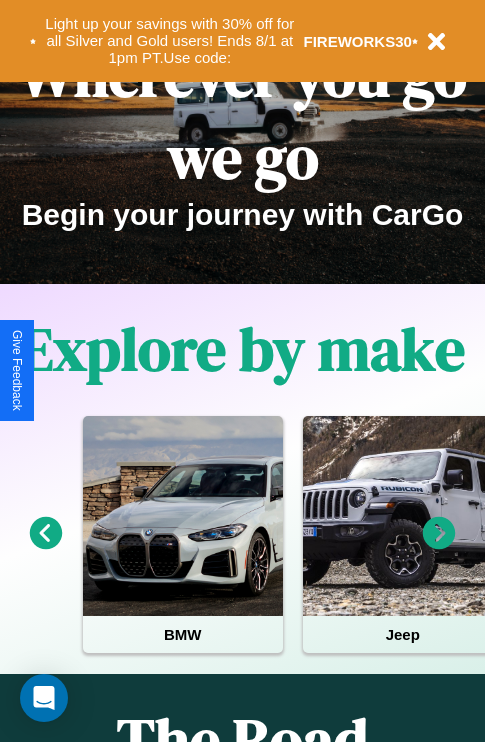 scroll, scrollTop: 0, scrollLeft: 0, axis: both 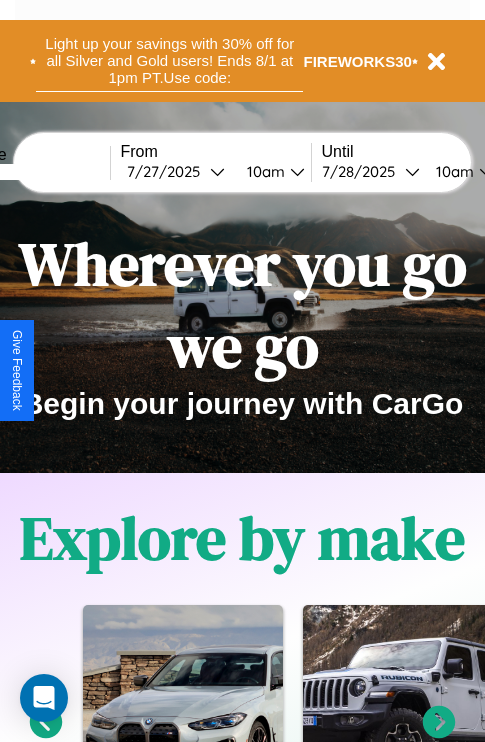 click on "Light up your savings with 30% off for all Silver and Gold users! Ends 8/1 at 1pm PT.  Use code:" at bounding box center (169, 61) 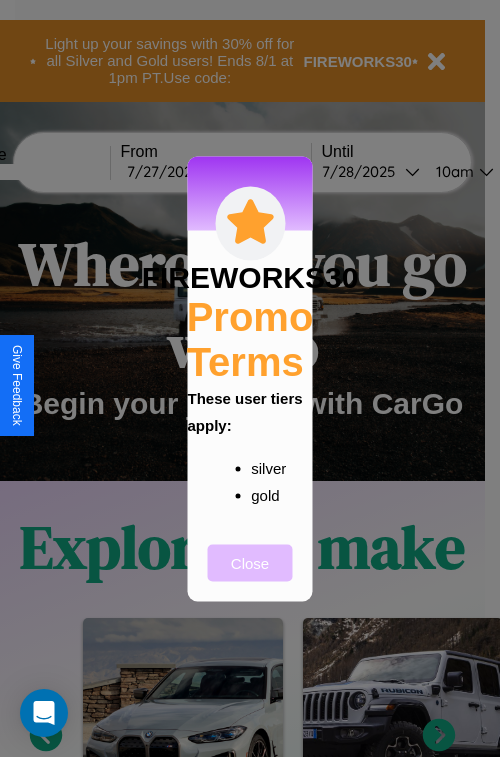 click on "Close" at bounding box center [250, 562] 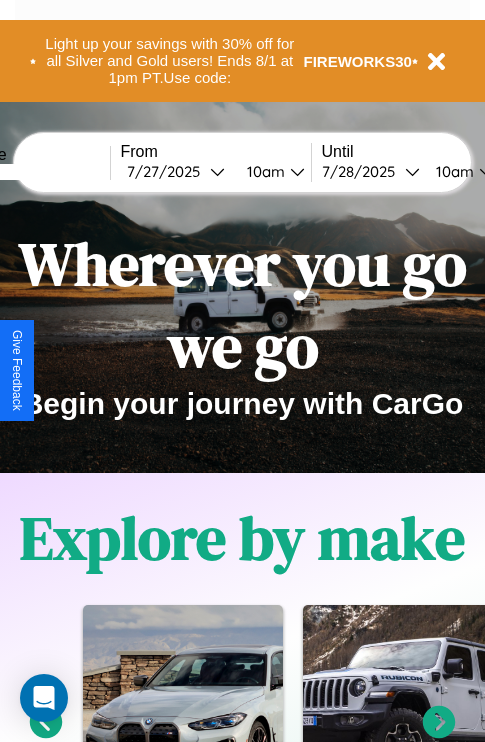 click at bounding box center [35, 172] 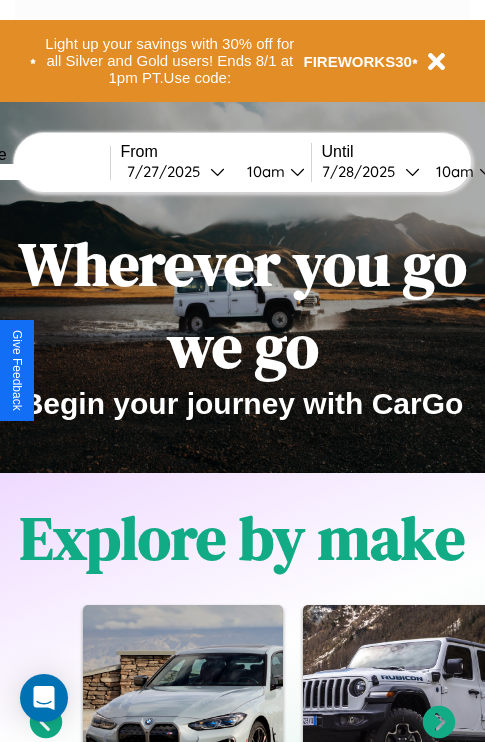 type on "****" 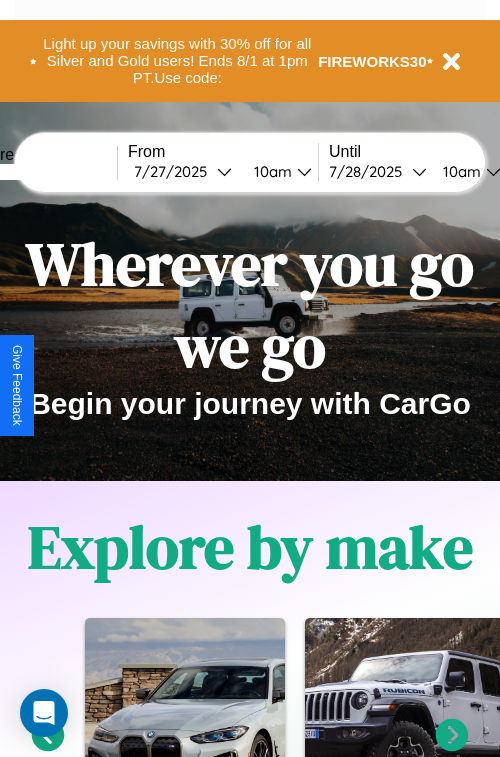 select on "*" 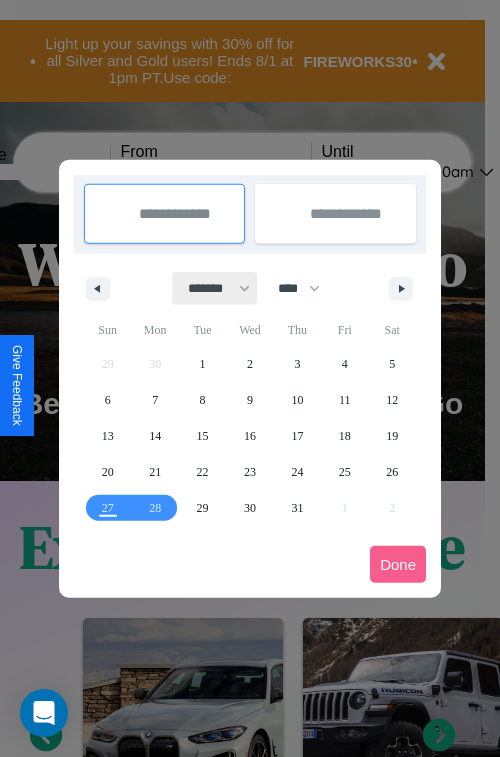 click on "******* ******** ***** ***** *** **** **** ****** ********* ******* ******** ********" at bounding box center [215, 288] 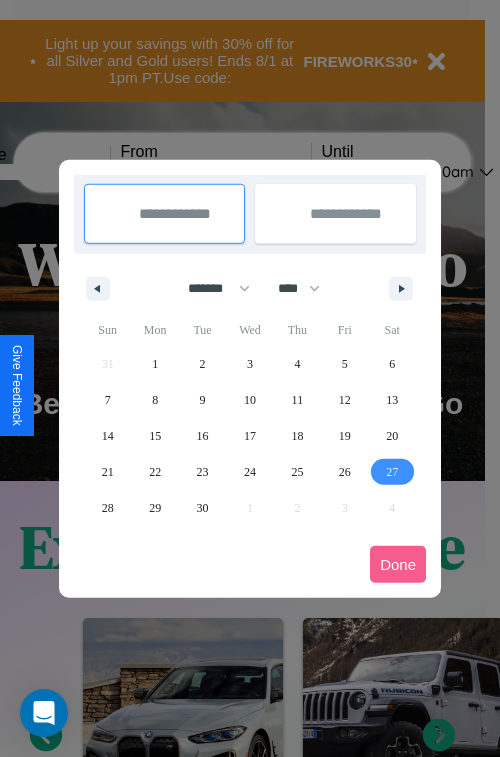 click on "27" at bounding box center (392, 472) 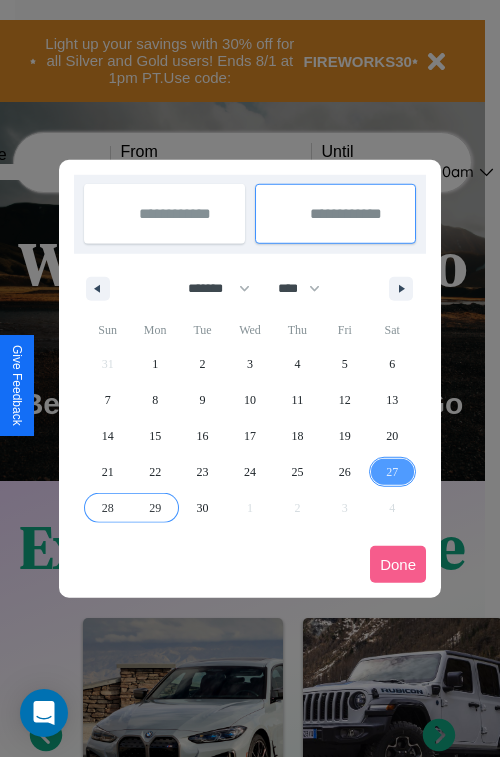 click on "29" at bounding box center [155, 508] 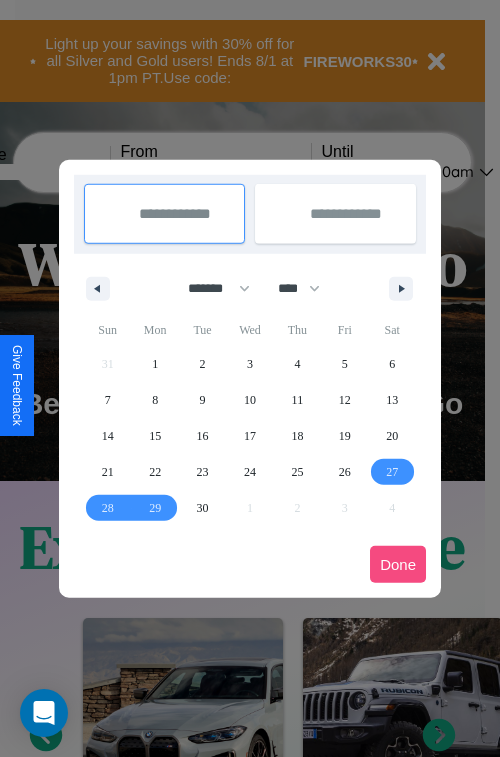 click on "Done" at bounding box center [398, 564] 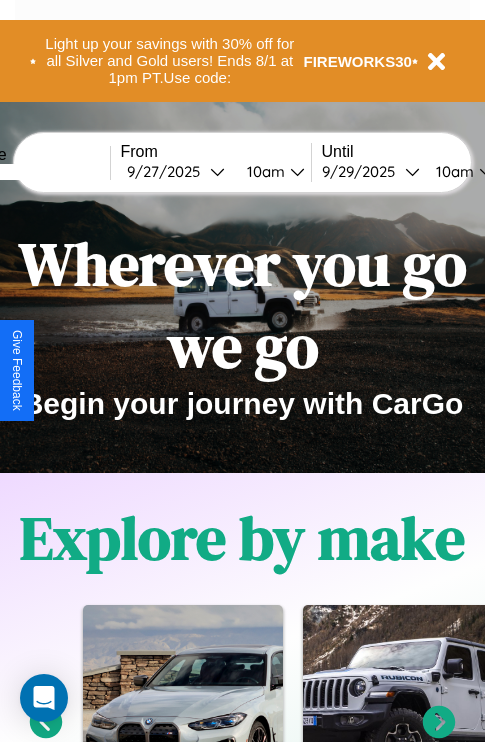 scroll, scrollTop: 0, scrollLeft: 77, axis: horizontal 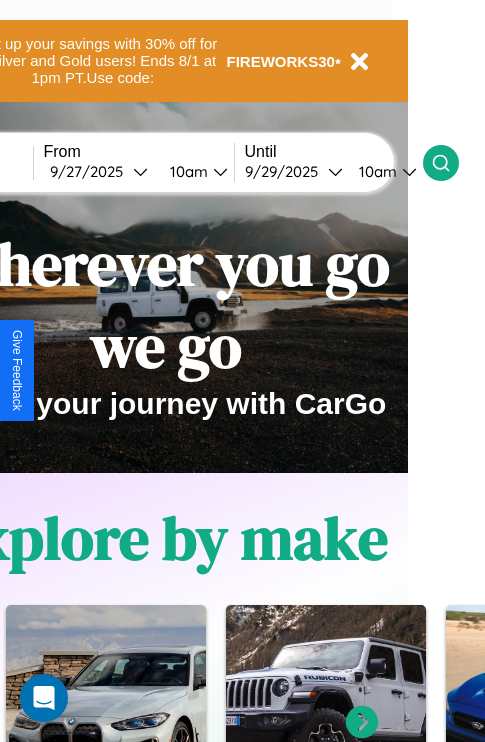 click 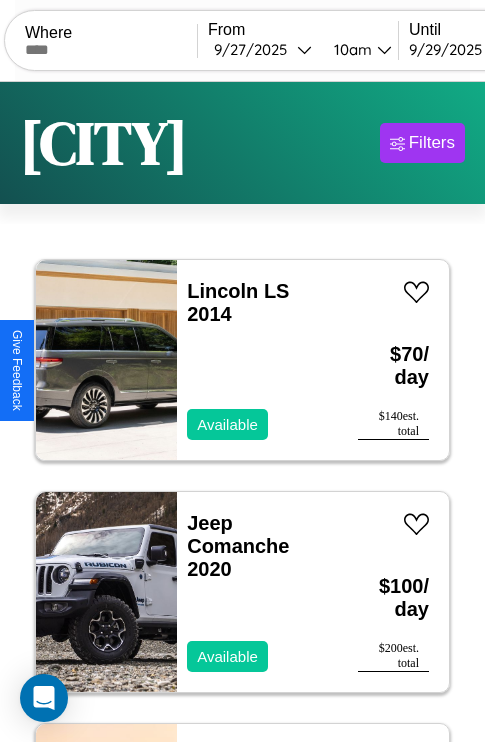 scroll, scrollTop: 95, scrollLeft: 0, axis: vertical 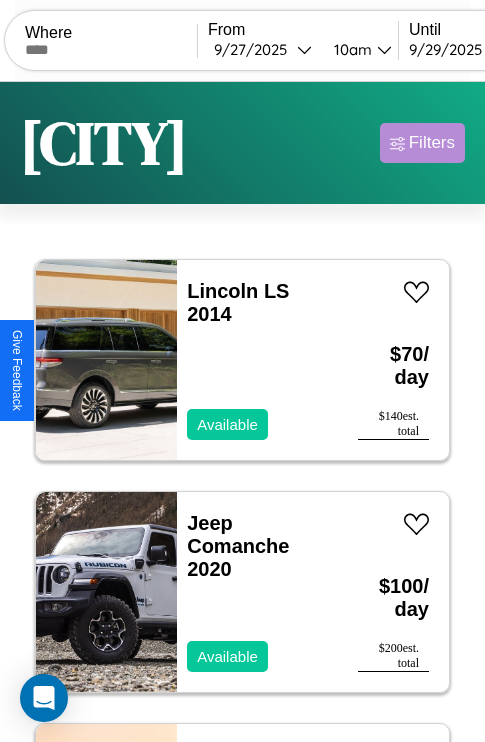 click on "Filters" at bounding box center (432, 143) 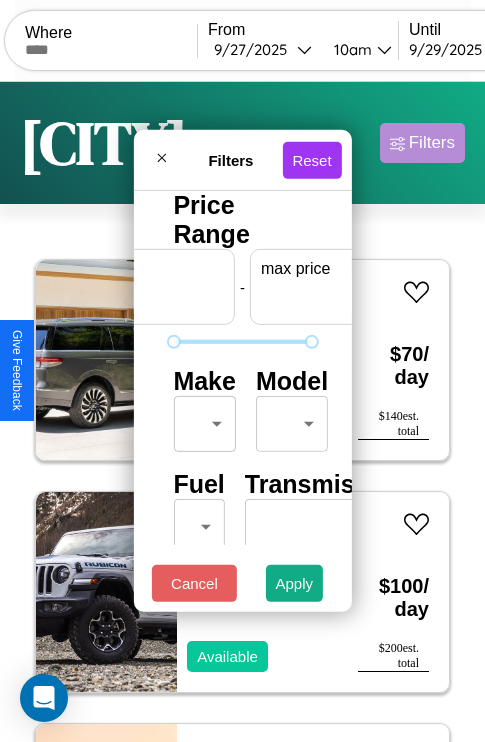 scroll, scrollTop: 0, scrollLeft: 124, axis: horizontal 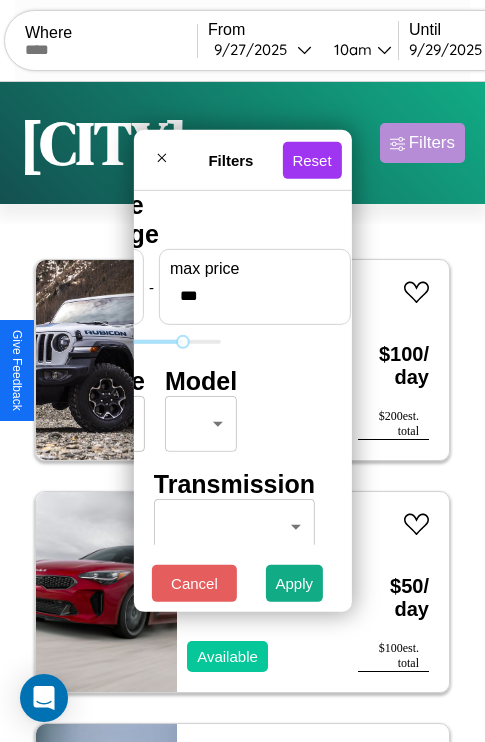 type on "***" 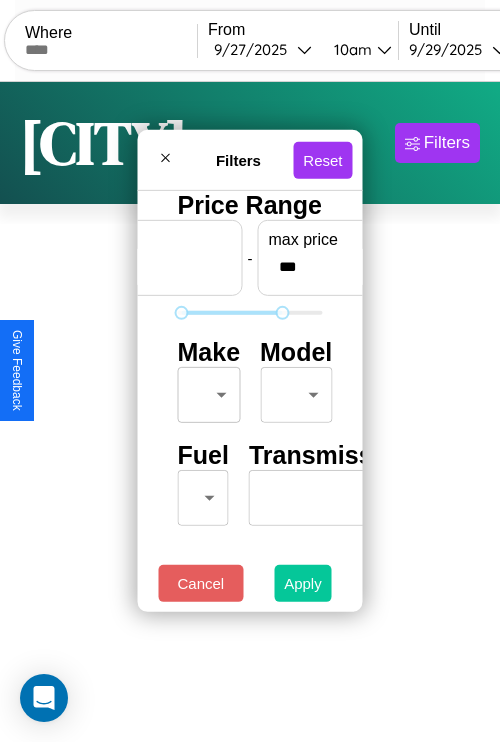 type on "**" 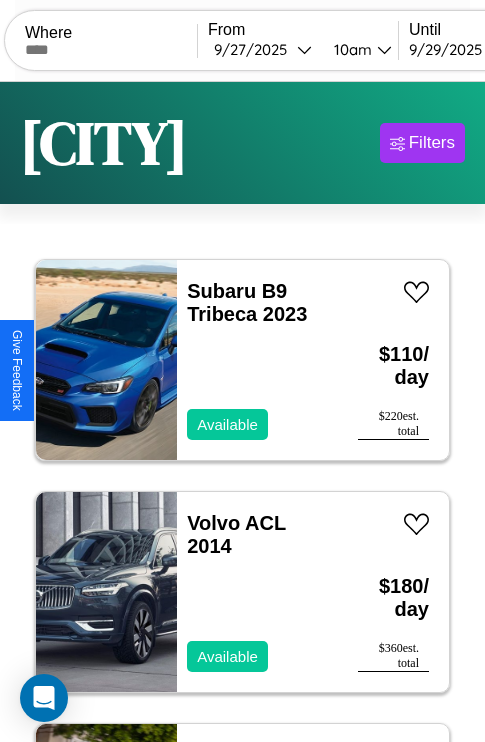 scroll, scrollTop: 79, scrollLeft: 0, axis: vertical 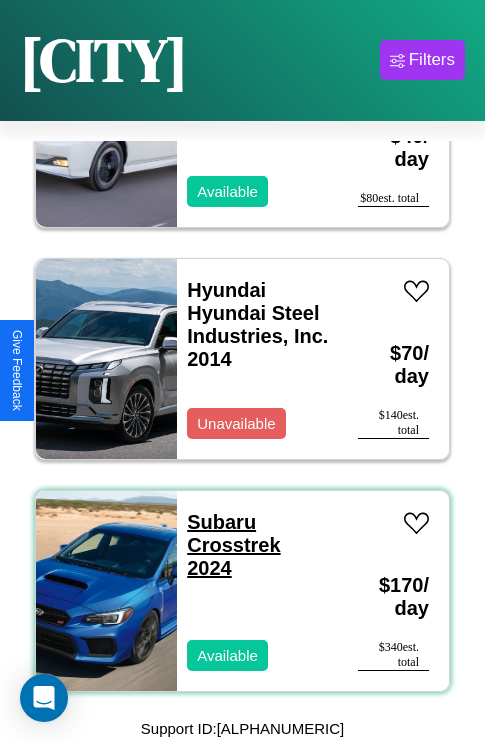 click on "Subaru   Crosstrek   2024" at bounding box center [233, 545] 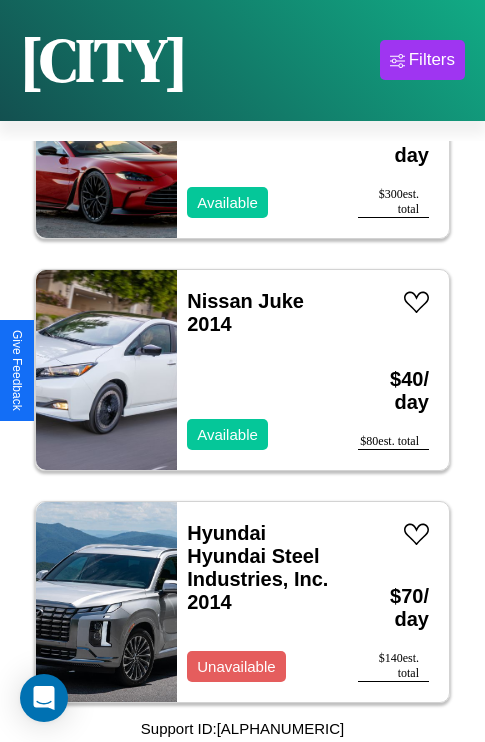 scroll, scrollTop: 2395, scrollLeft: 0, axis: vertical 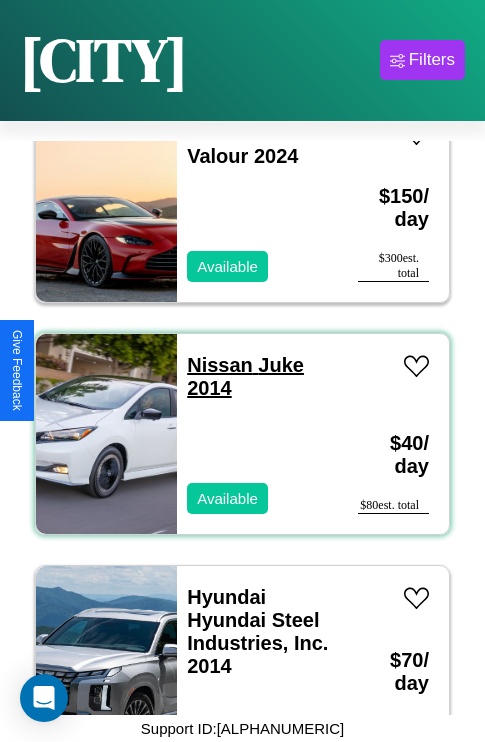 click on "Nissan   Juke   2014" at bounding box center (245, 376) 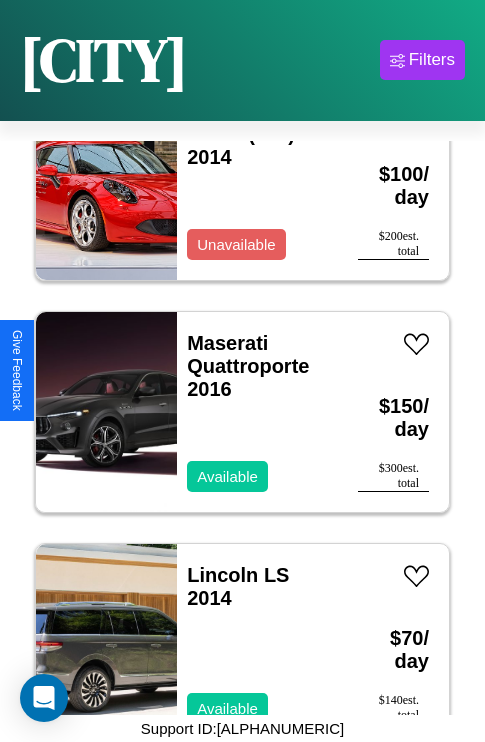 scroll, scrollTop: 1003, scrollLeft: 0, axis: vertical 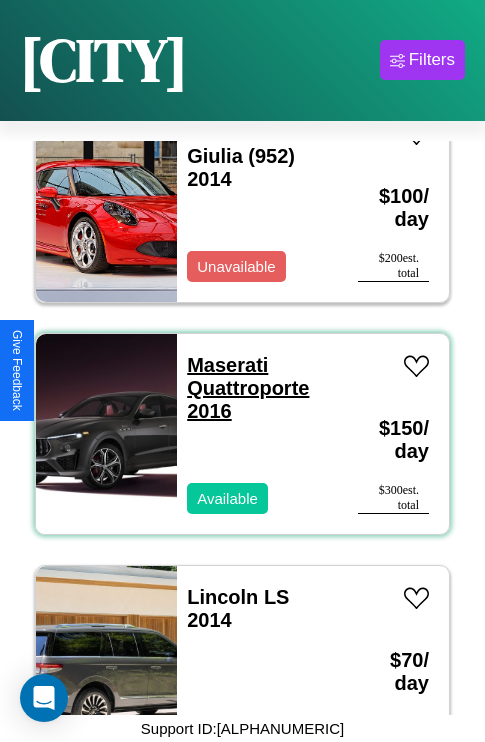 click on "Maserati   Quattroporte   2016" at bounding box center (248, 388) 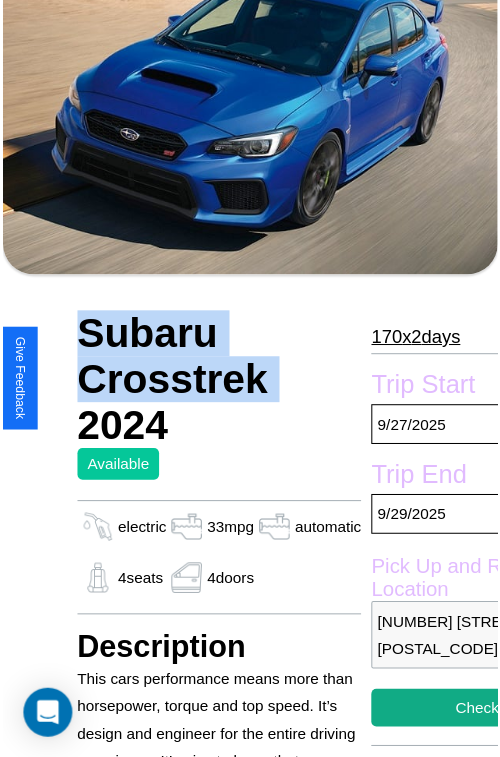 scroll, scrollTop: 203, scrollLeft: 96, axis: both 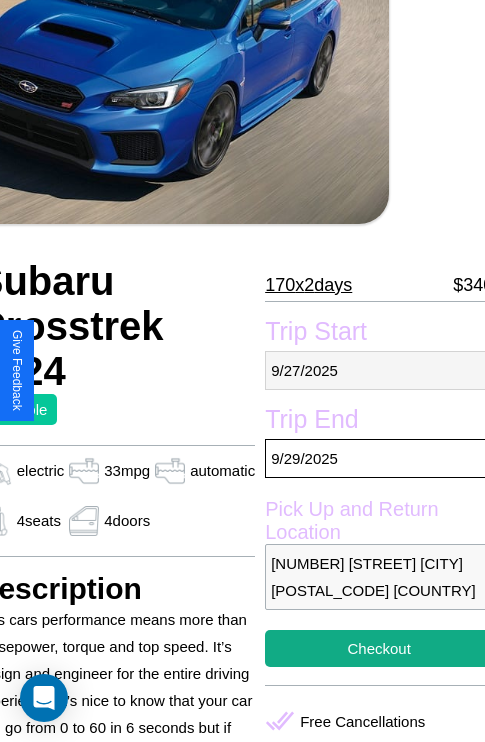 click on "9 / 27 / 2025" at bounding box center (379, 370) 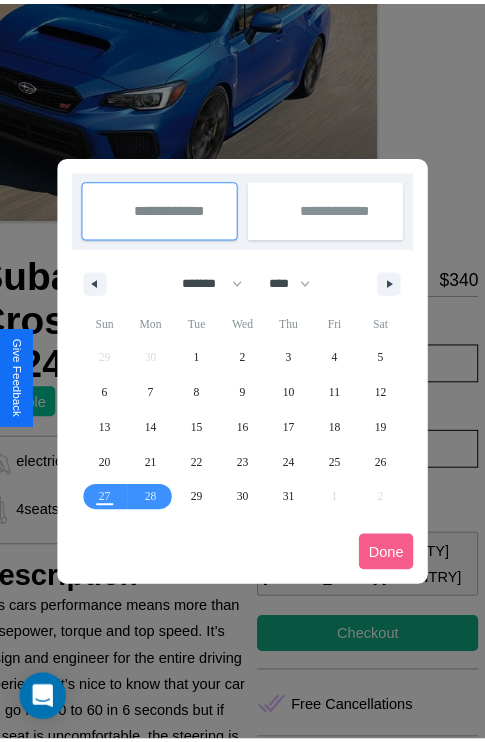 scroll, scrollTop: 0, scrollLeft: 96, axis: horizontal 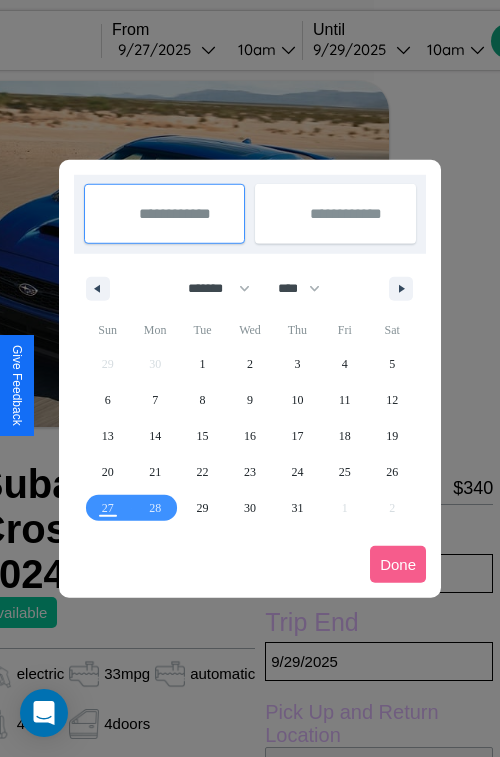 click at bounding box center [250, 378] 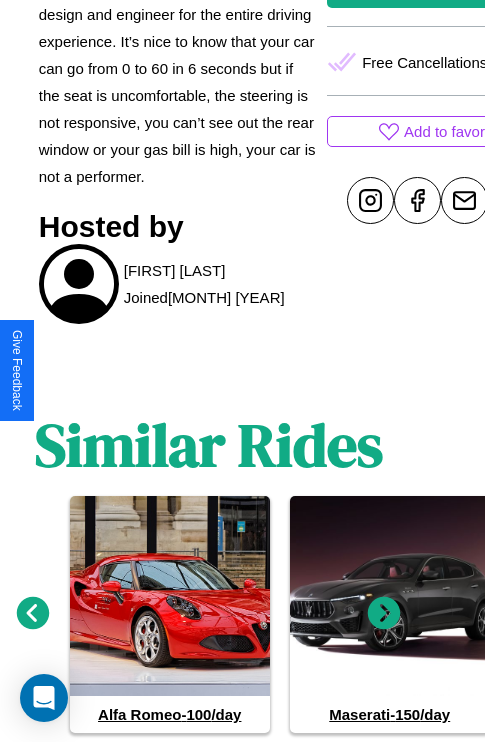 scroll, scrollTop: 920, scrollLeft: 30, axis: both 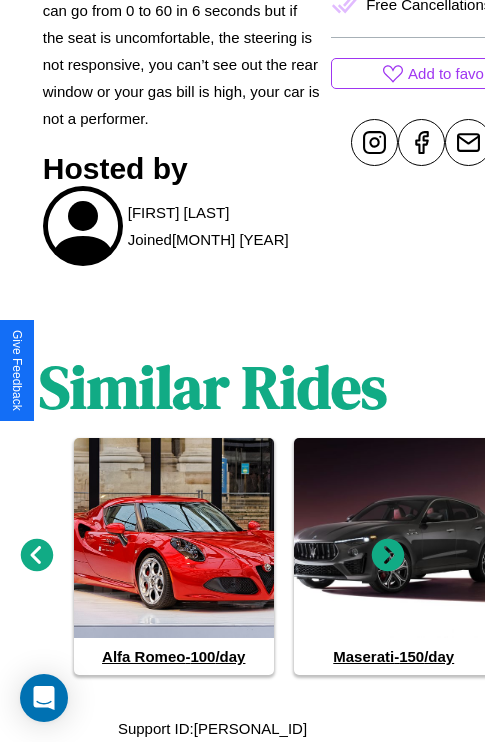 click 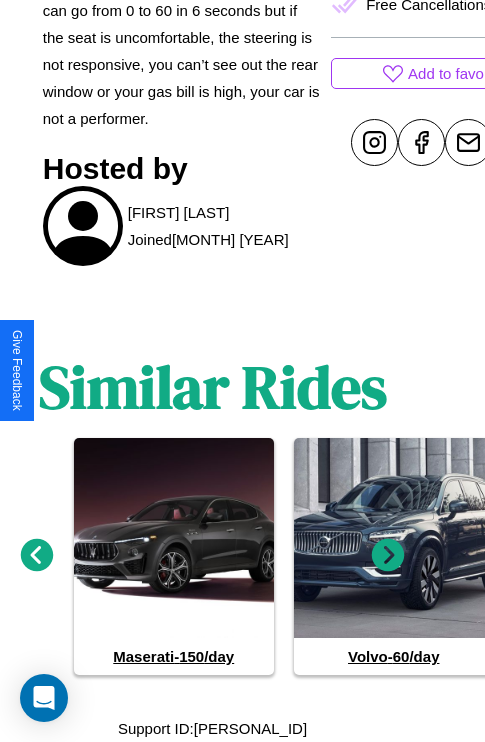 click 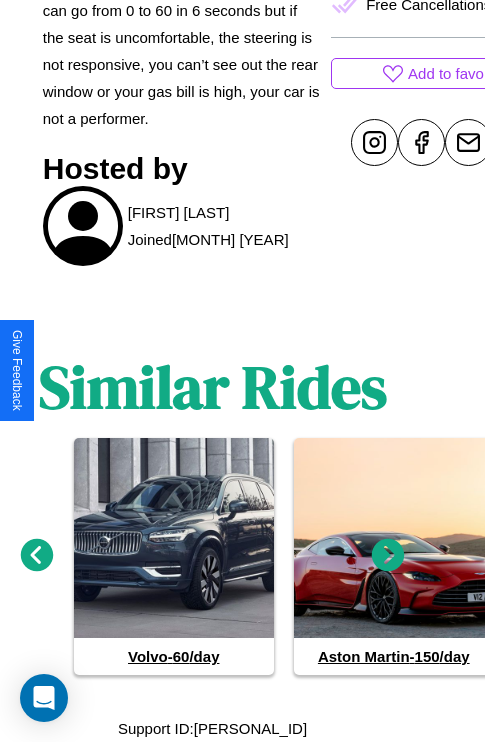 click 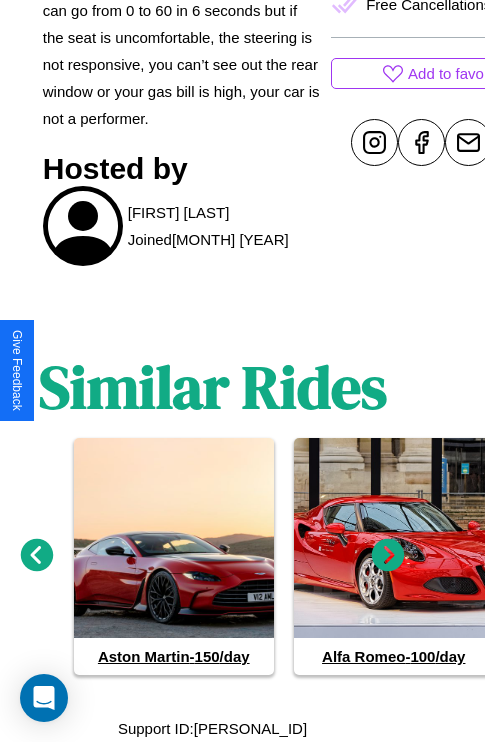 click 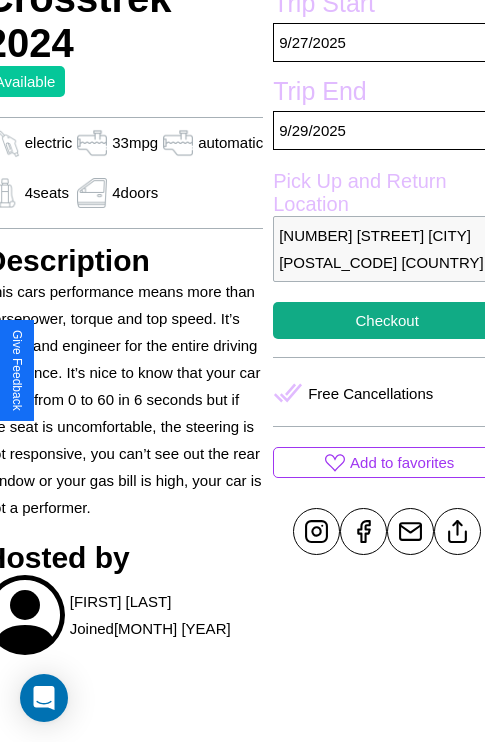 scroll, scrollTop: 481, scrollLeft: 96, axis: both 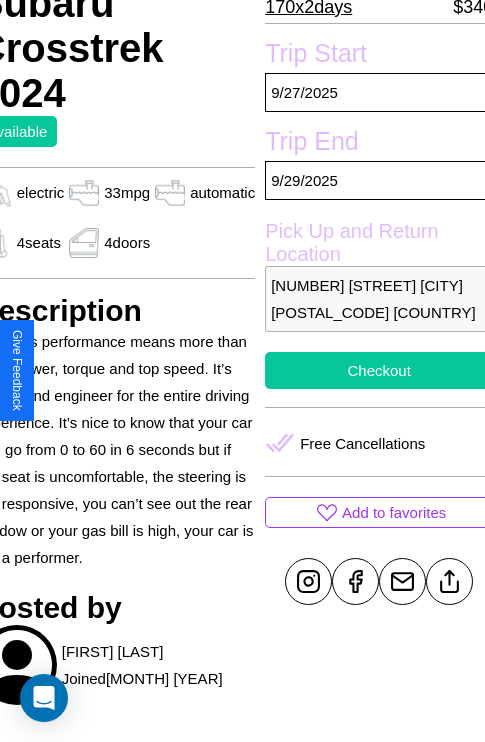 click on "Checkout" at bounding box center [379, 370] 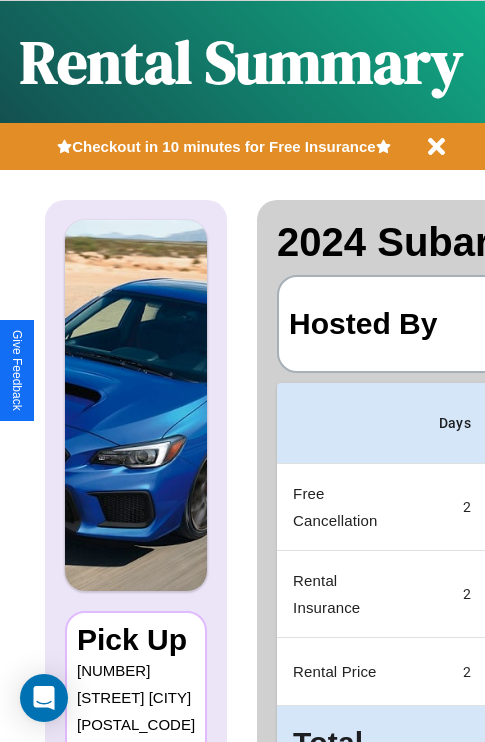 scroll, scrollTop: 0, scrollLeft: 378, axis: horizontal 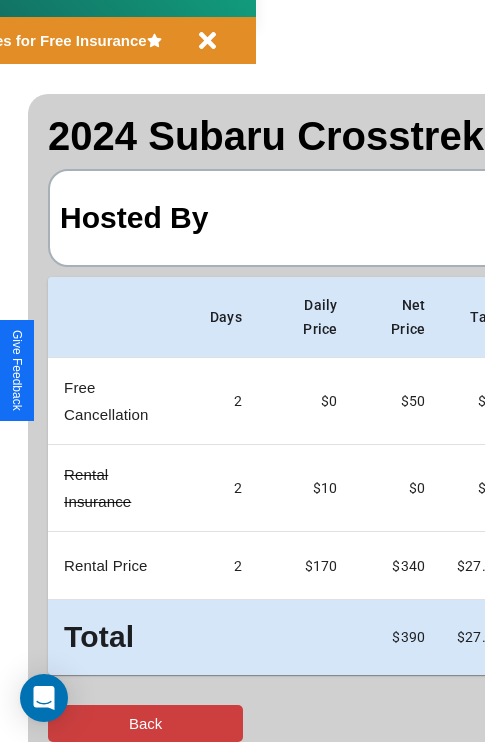 click on "Back" at bounding box center (145, 723) 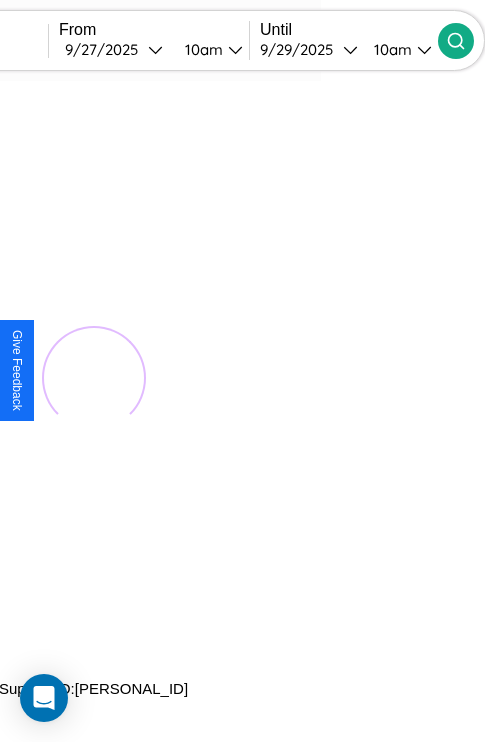 scroll, scrollTop: 0, scrollLeft: 0, axis: both 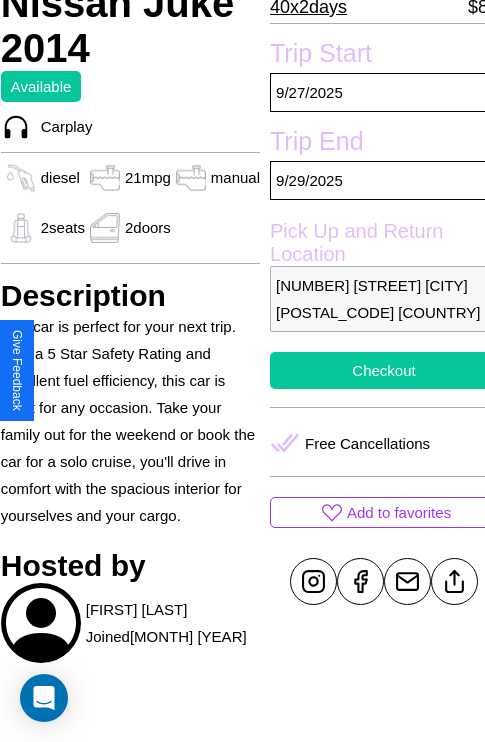 click on "Checkout" at bounding box center [384, 370] 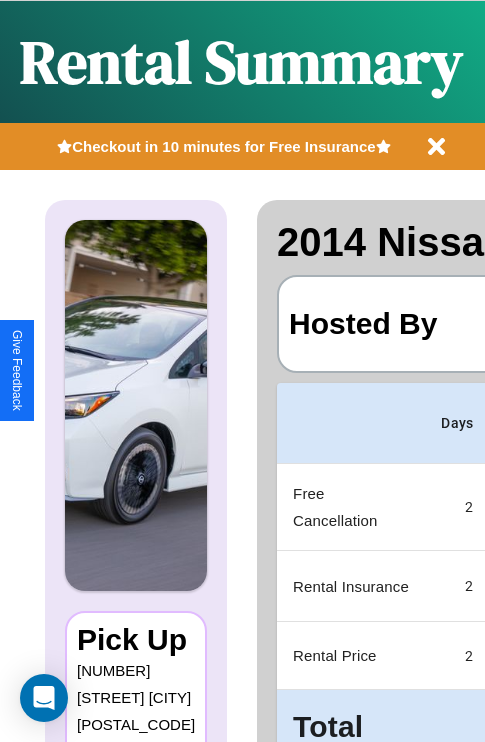 scroll, scrollTop: 0, scrollLeft: 378, axis: horizontal 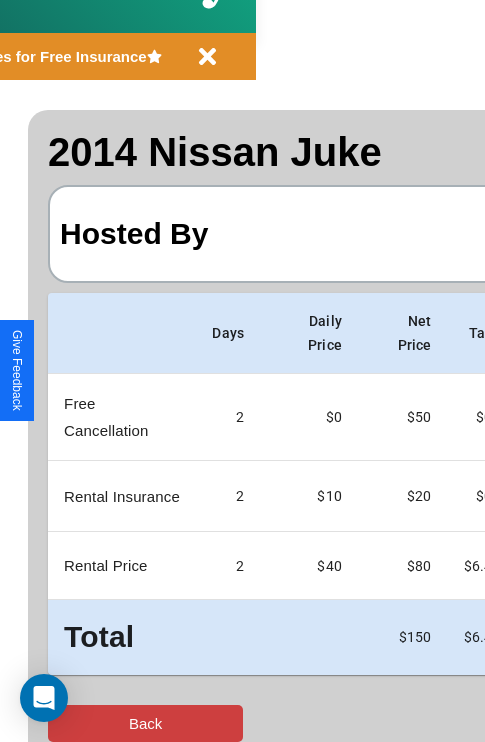 click on "Back" at bounding box center (145, 723) 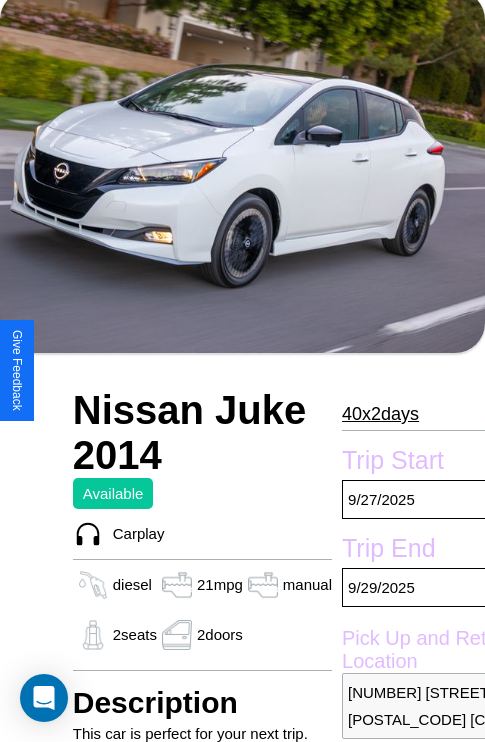 scroll, scrollTop: 134, scrollLeft: 0, axis: vertical 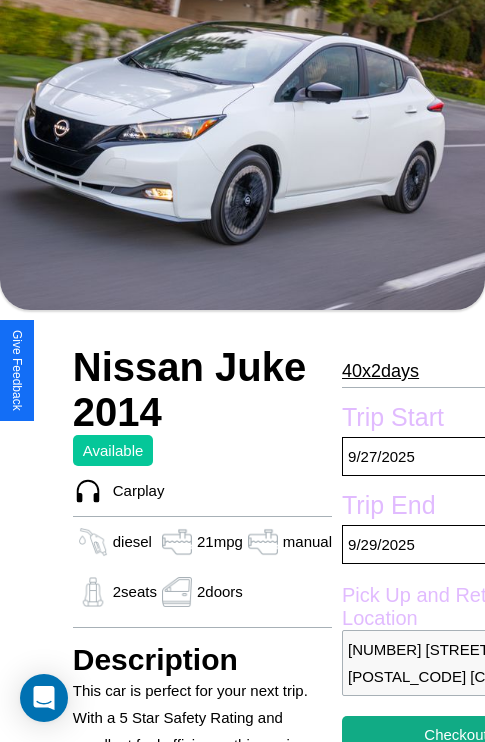 click on "40  x  2  days" at bounding box center (380, 371) 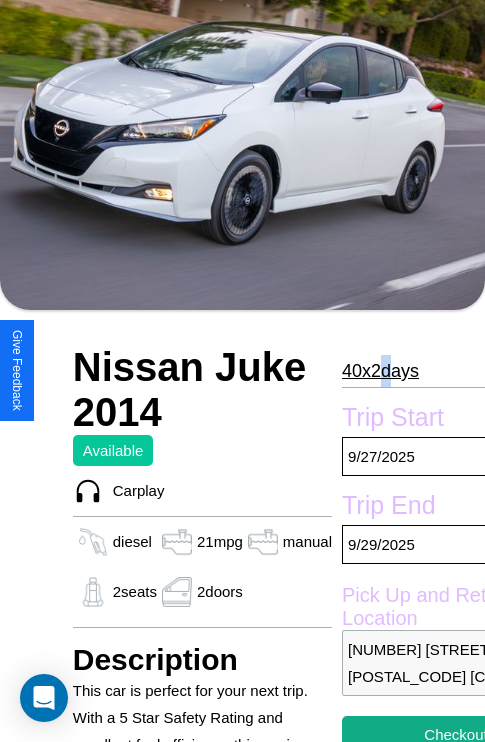 click on "40  x  2  days" at bounding box center (380, 371) 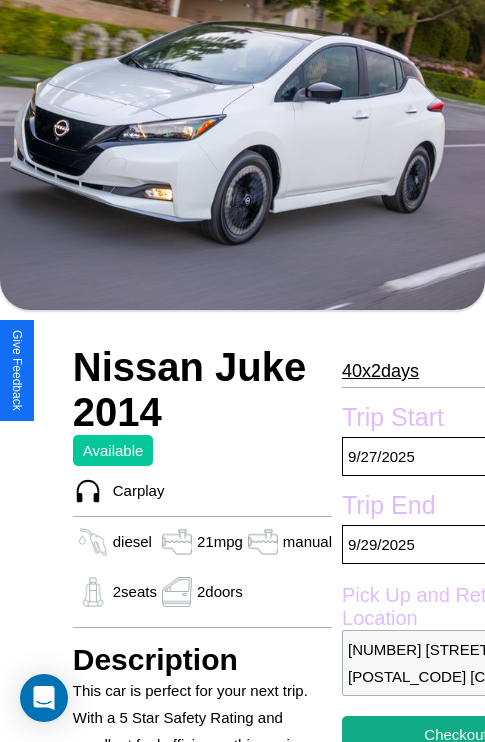 click on "40  x  2  days" at bounding box center (380, 371) 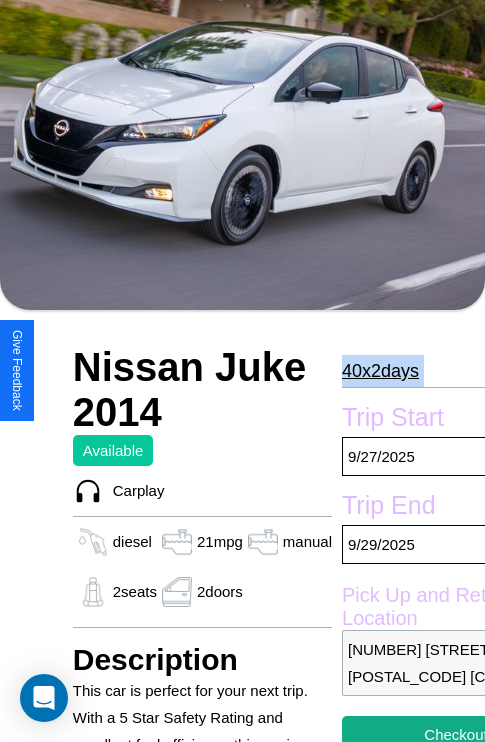 click on "40  x  2  days" at bounding box center [380, 371] 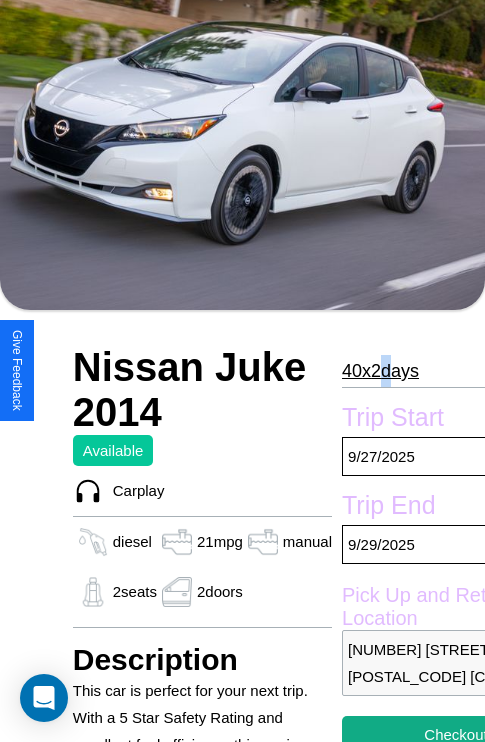 click on "40  x  2  days" at bounding box center (380, 371) 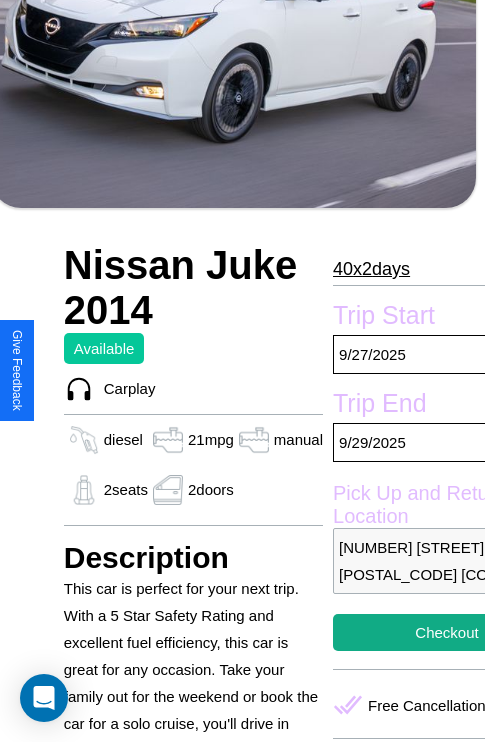 scroll, scrollTop: 709, scrollLeft: 52, axis: both 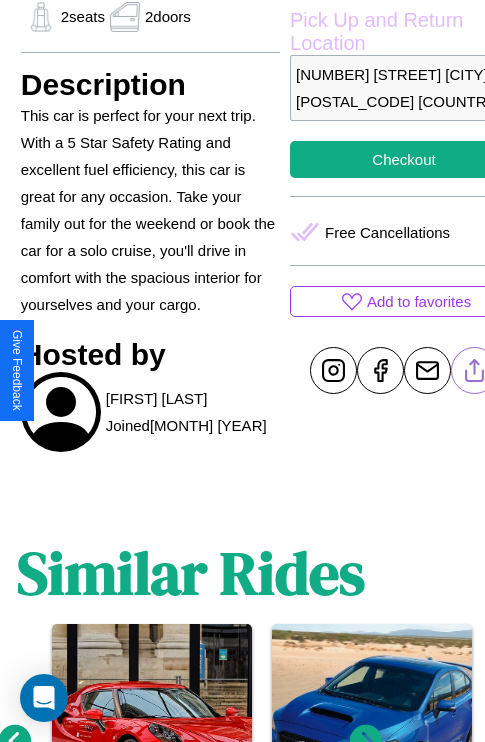 click 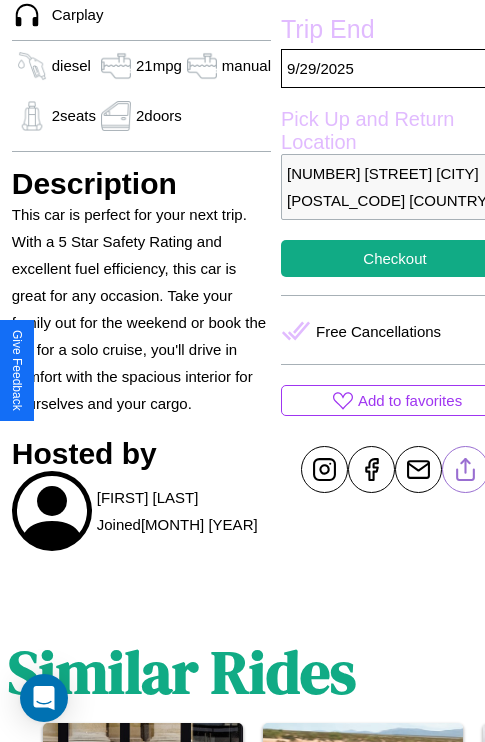 scroll, scrollTop: 498, scrollLeft: 72, axis: both 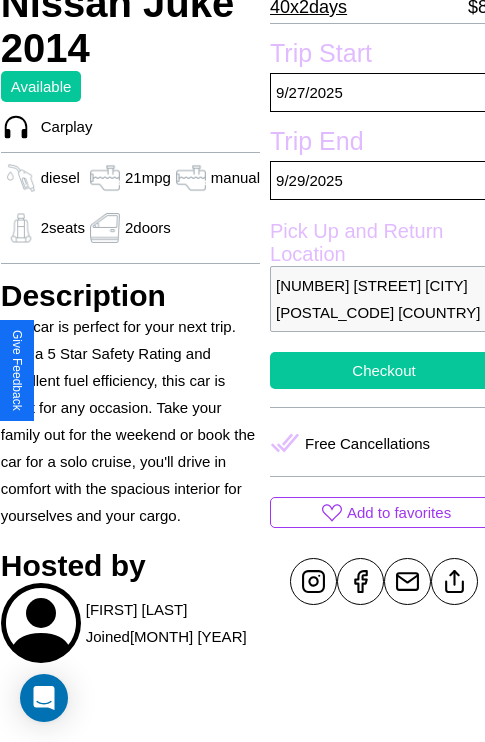 click on "Checkout" at bounding box center [384, 370] 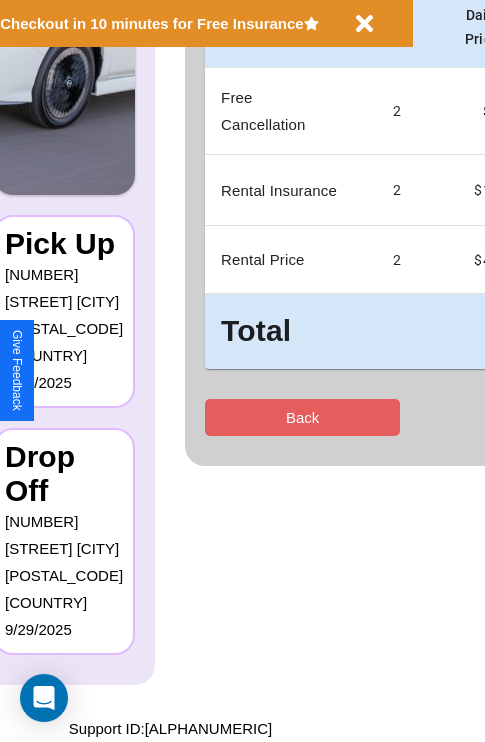 scroll, scrollTop: 0, scrollLeft: 0, axis: both 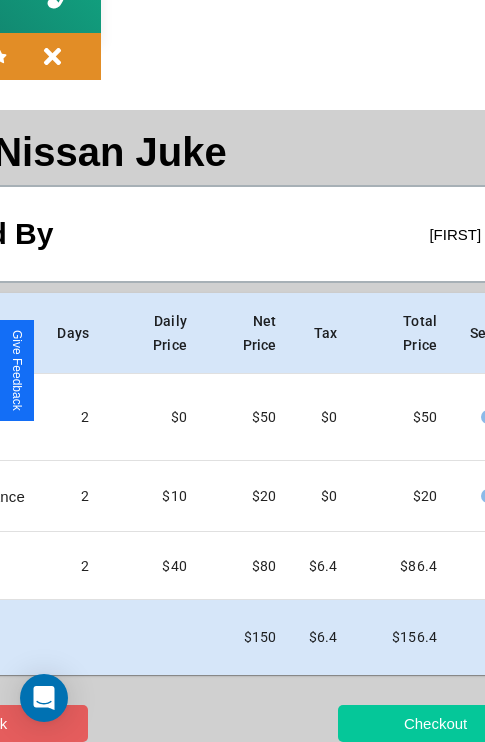 click on "Checkout" at bounding box center [435, 723] 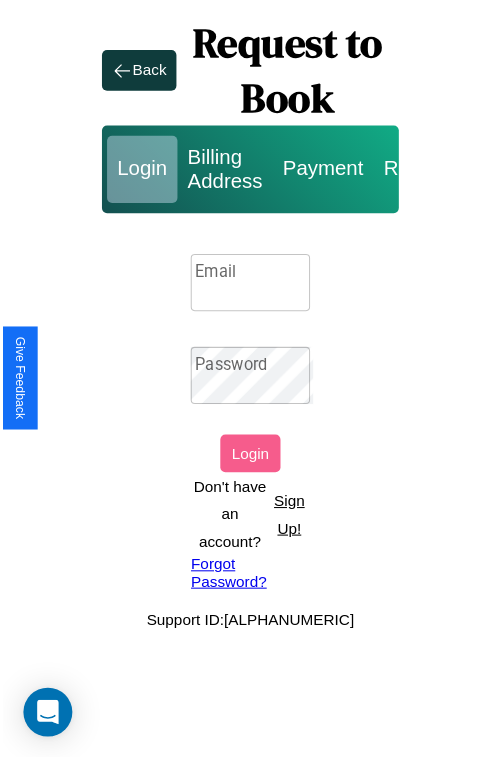 scroll, scrollTop: 0, scrollLeft: 0, axis: both 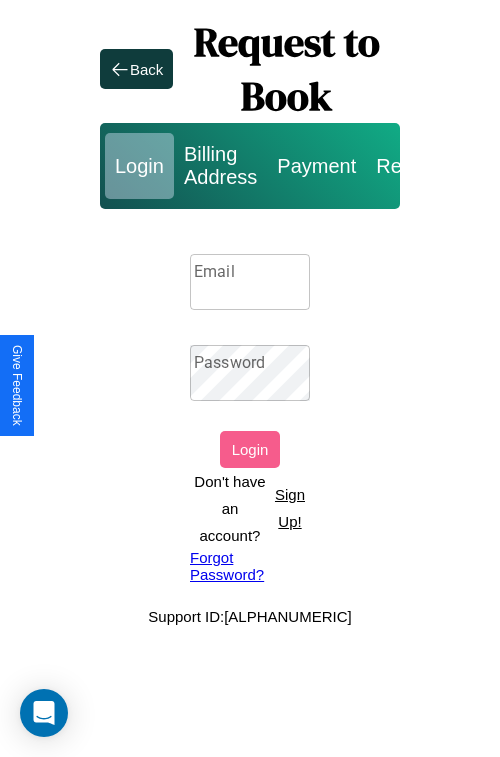 click on "Sign Up!" at bounding box center [290, 508] 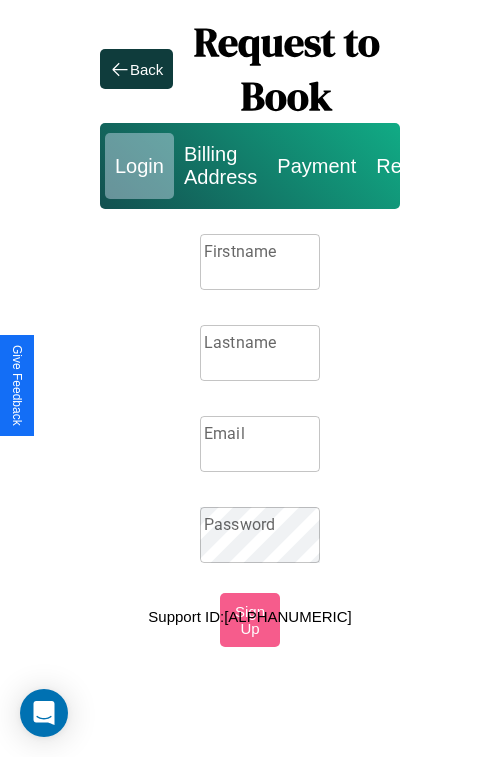 click on "Firstname" at bounding box center (260, 262) 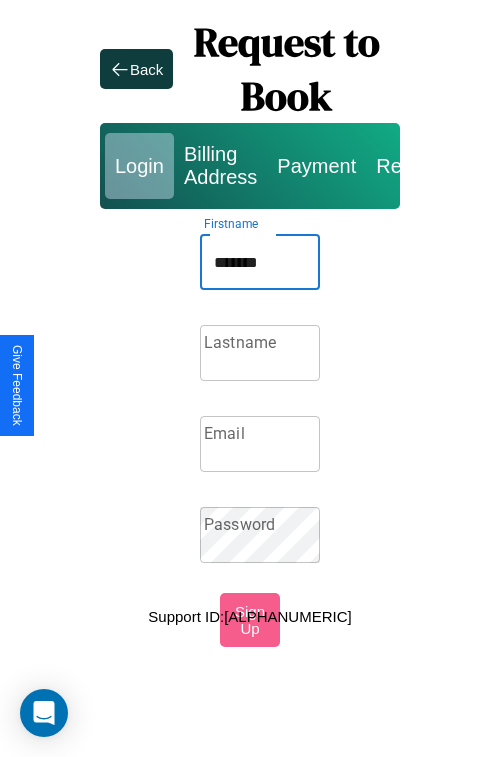 type on "*******" 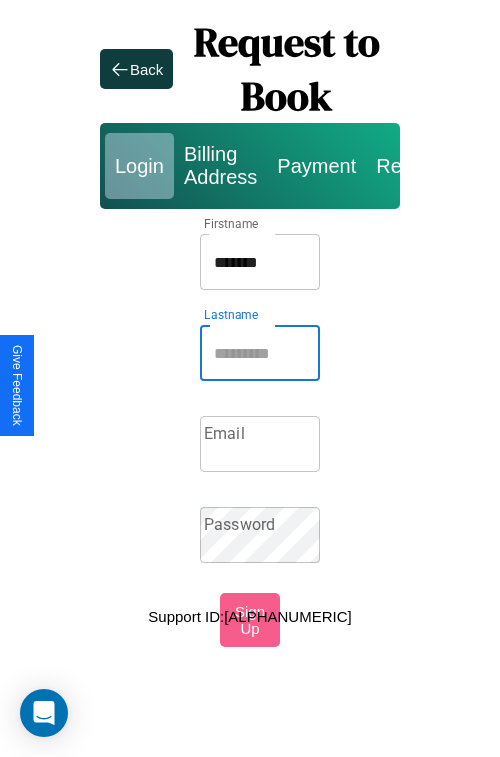 click on "Lastname" at bounding box center [260, 353] 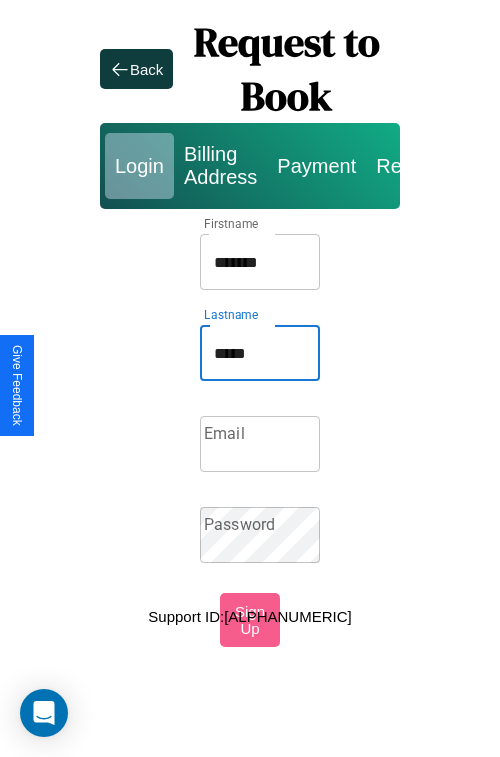 type on "*****" 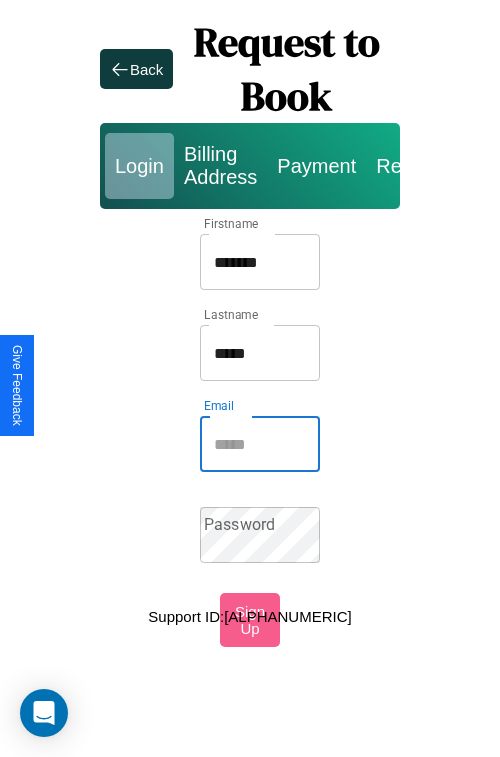 click on "Email" at bounding box center (260, 444) 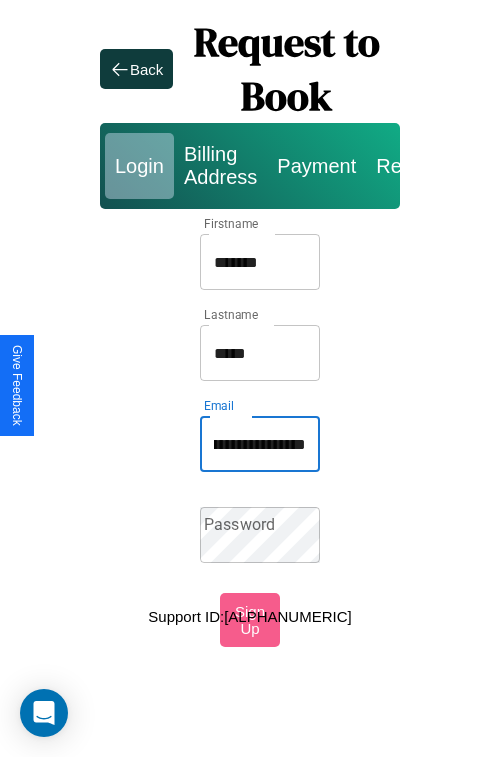 scroll, scrollTop: 0, scrollLeft: 73, axis: horizontal 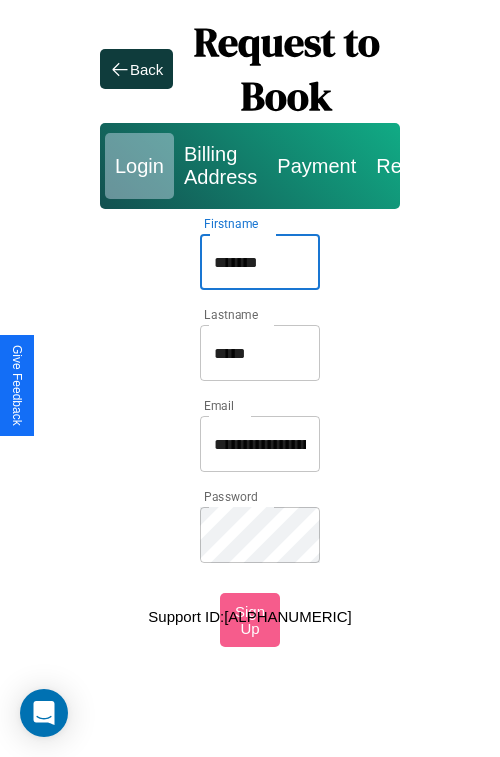 click on "*******" at bounding box center [260, 262] 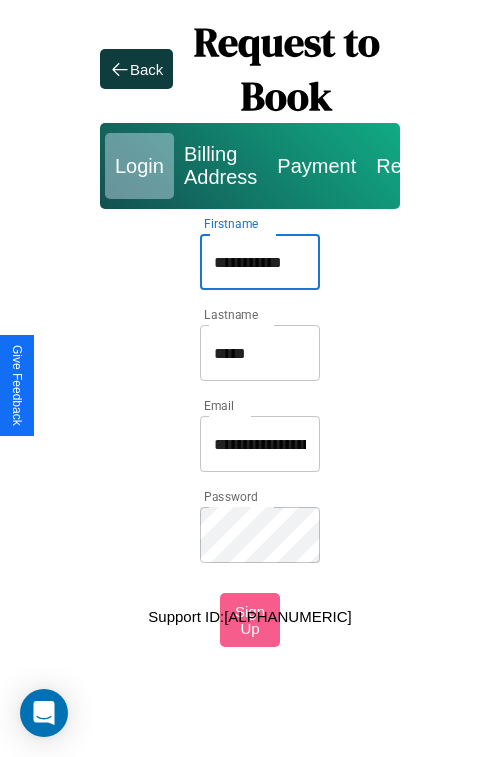 type on "**********" 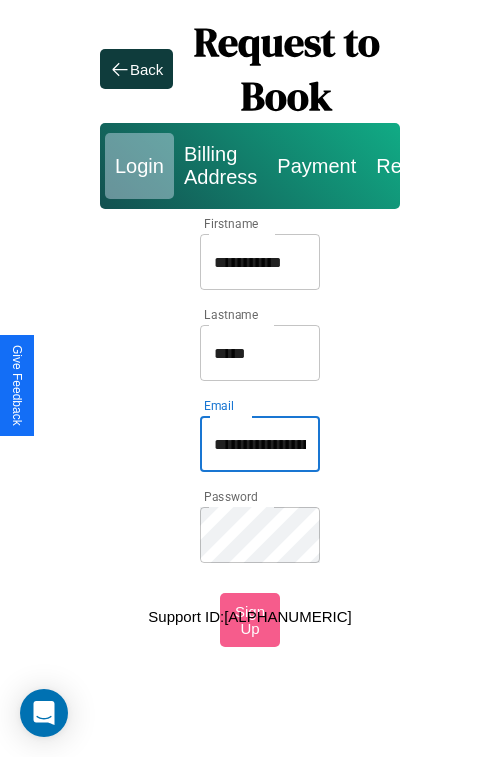 click on "**********" at bounding box center (260, 444) 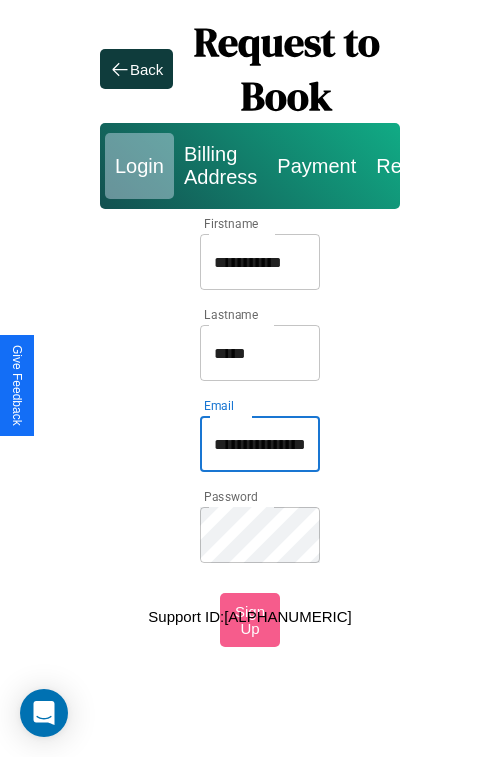 type on "**********" 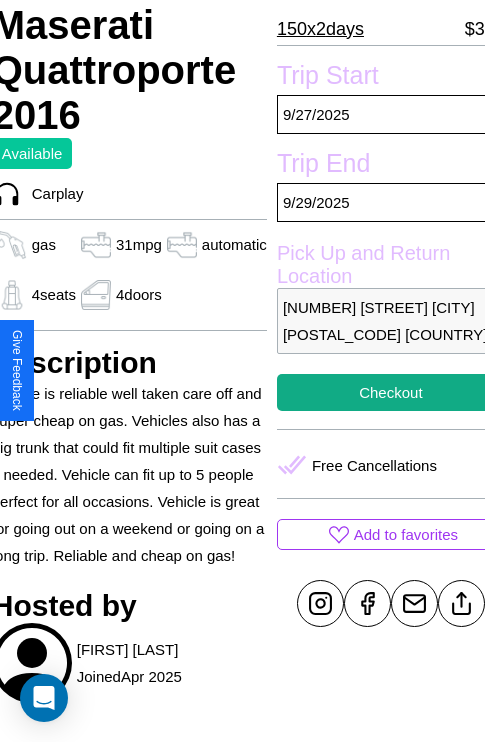 scroll, scrollTop: 496, scrollLeft: 84, axis: both 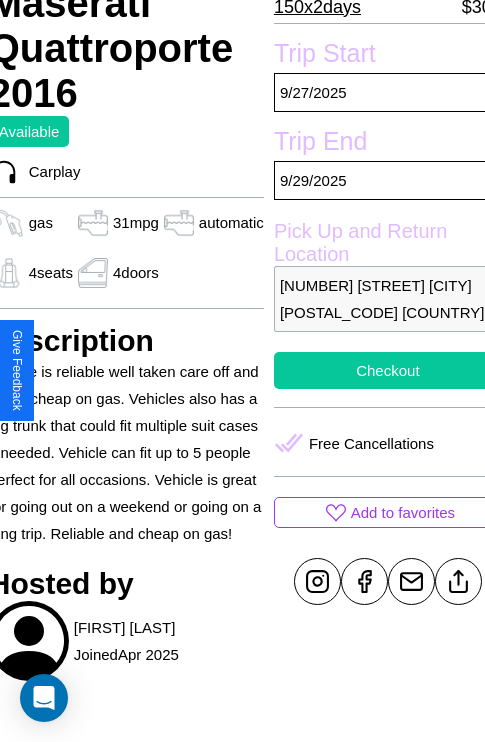 click on "Checkout" at bounding box center [388, 370] 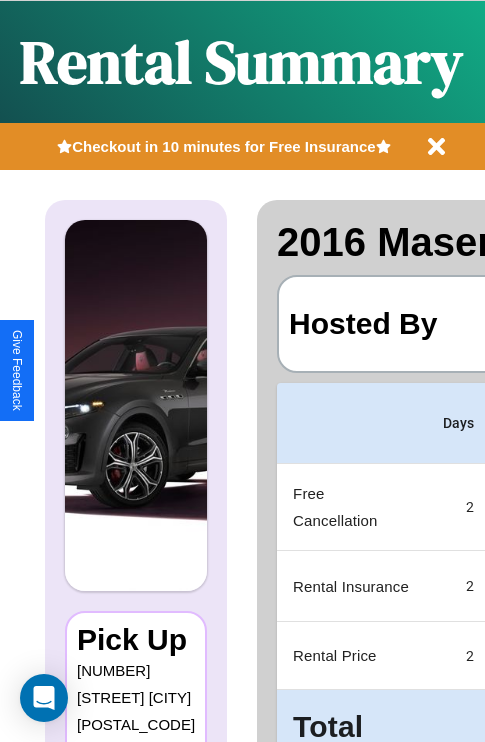 scroll, scrollTop: 0, scrollLeft: 378, axis: horizontal 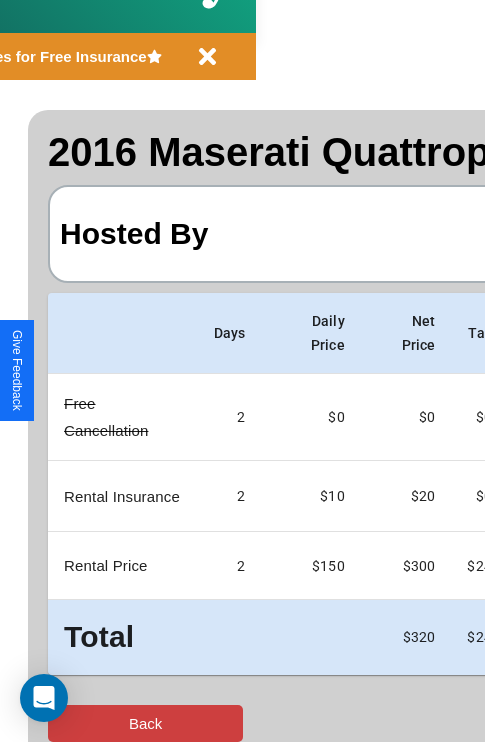 click on "Back" at bounding box center (145, 723) 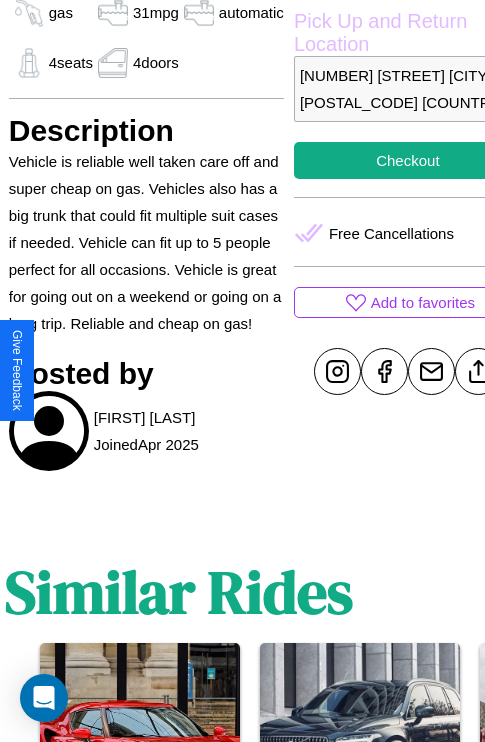 scroll, scrollTop: 707, scrollLeft: 64, axis: both 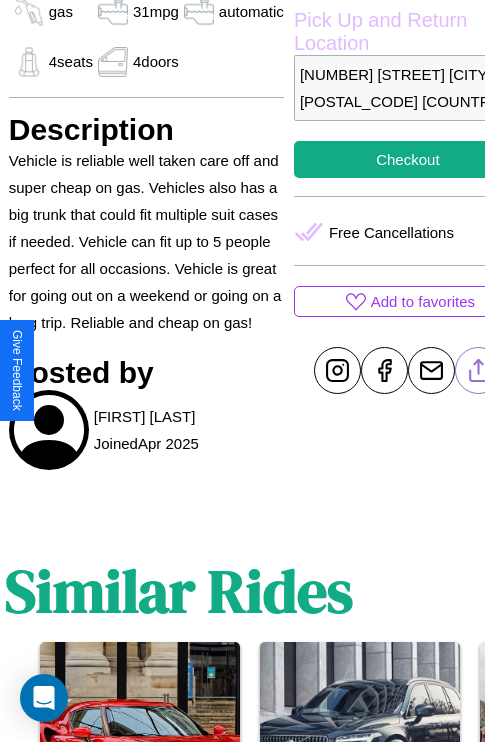 click 